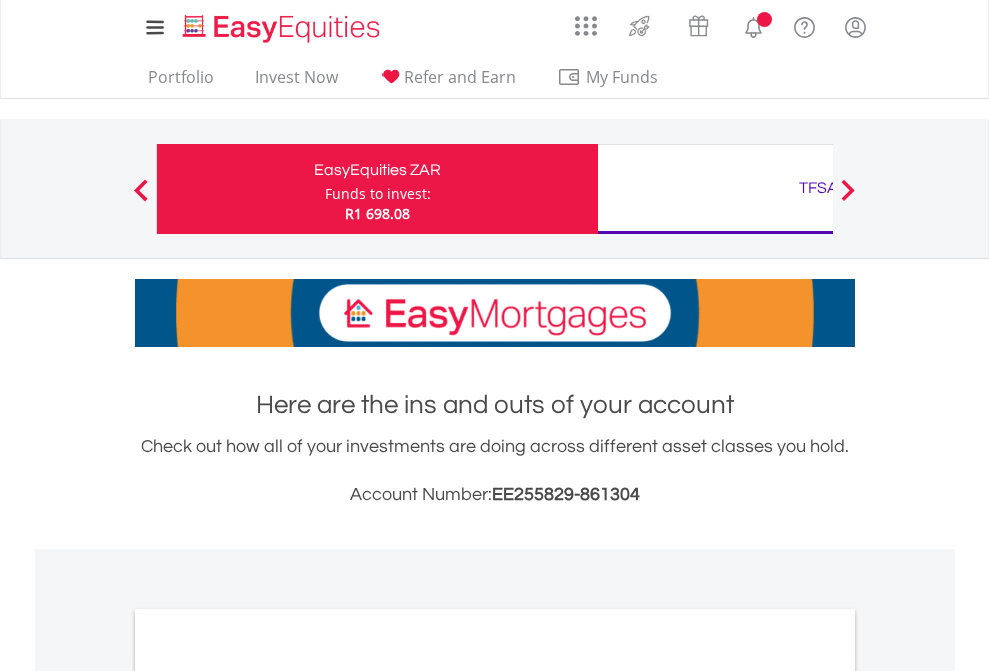 scroll, scrollTop: 0, scrollLeft: 0, axis: both 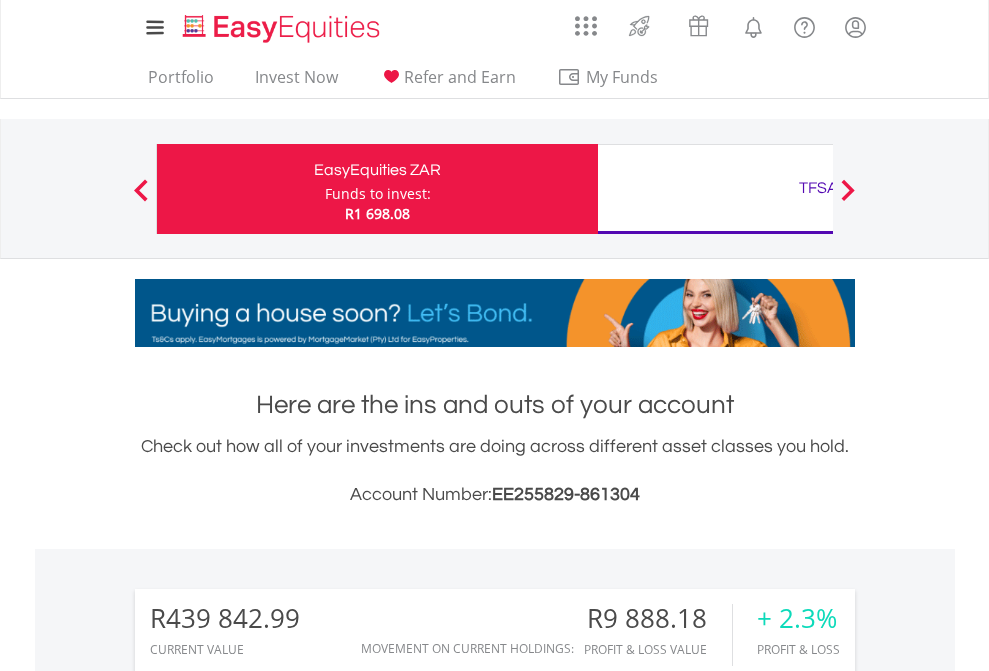 click on "Funds to invest:" at bounding box center [378, 194] 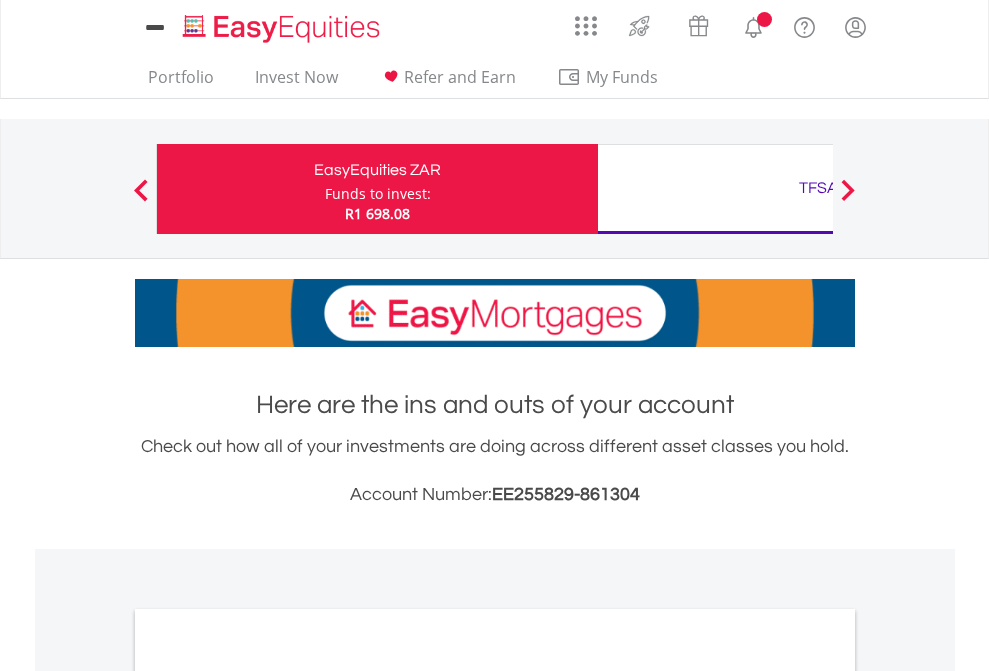 scroll, scrollTop: 0, scrollLeft: 0, axis: both 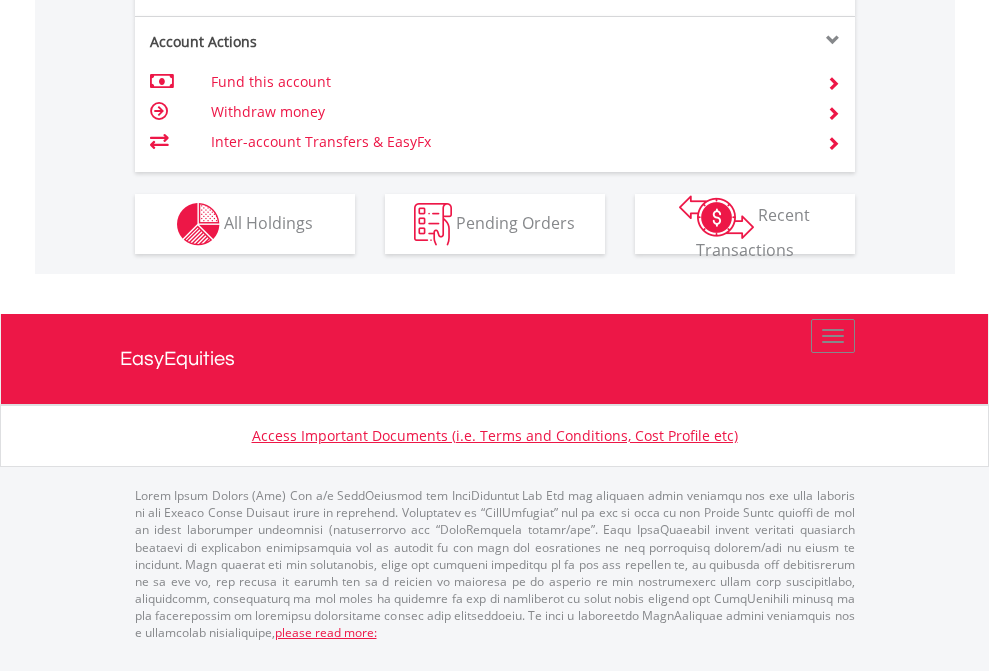 click on "Investment types" at bounding box center [706, -337] 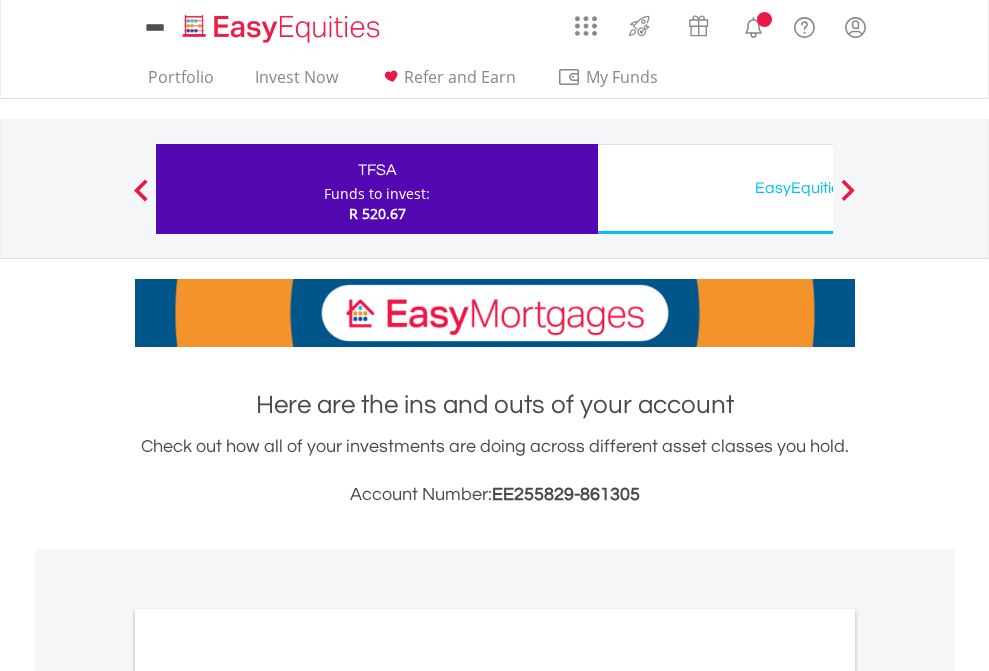 scroll, scrollTop: 0, scrollLeft: 0, axis: both 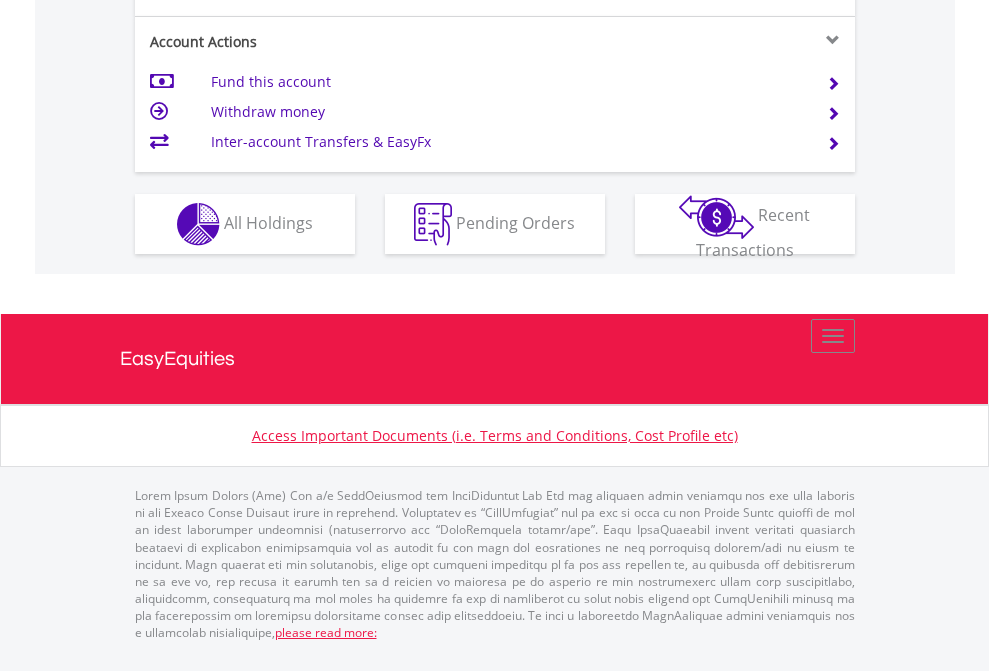 click on "Investment types" at bounding box center (706, -337) 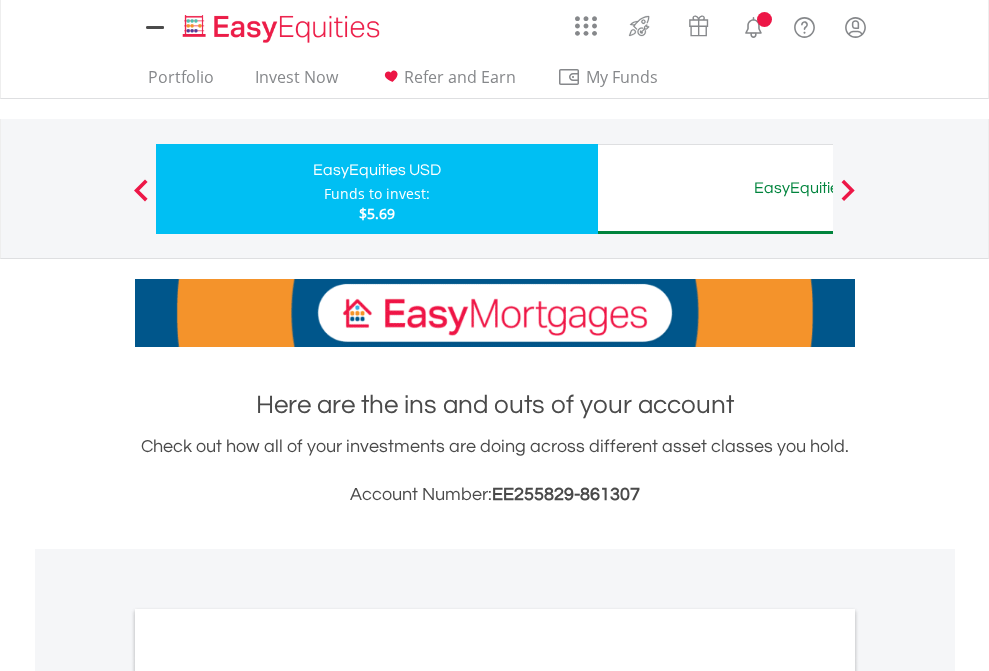 scroll, scrollTop: 0, scrollLeft: 0, axis: both 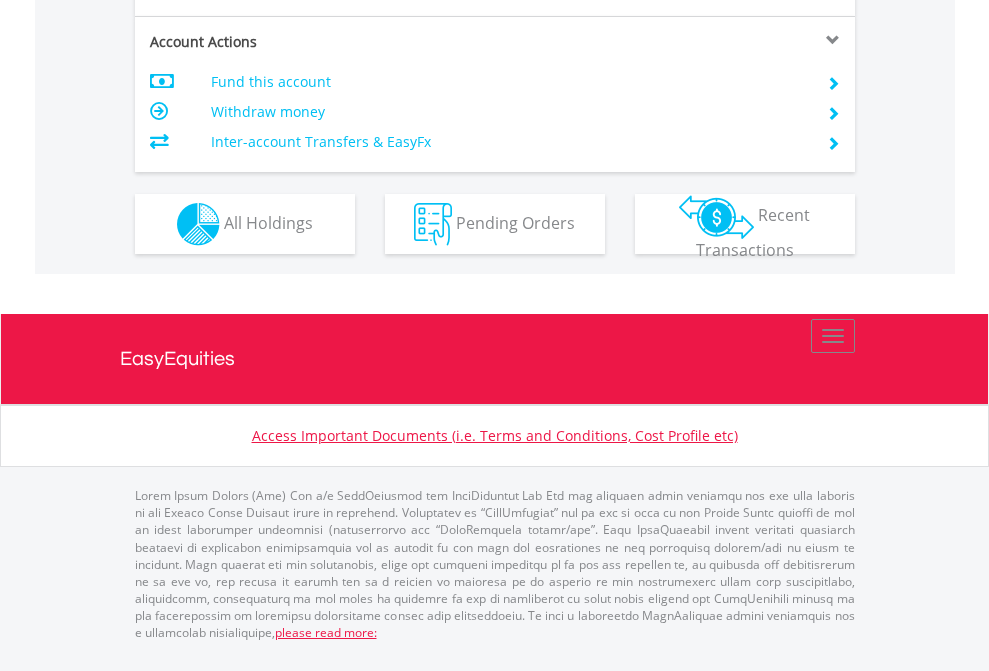 click on "Investment types" at bounding box center [706, -337] 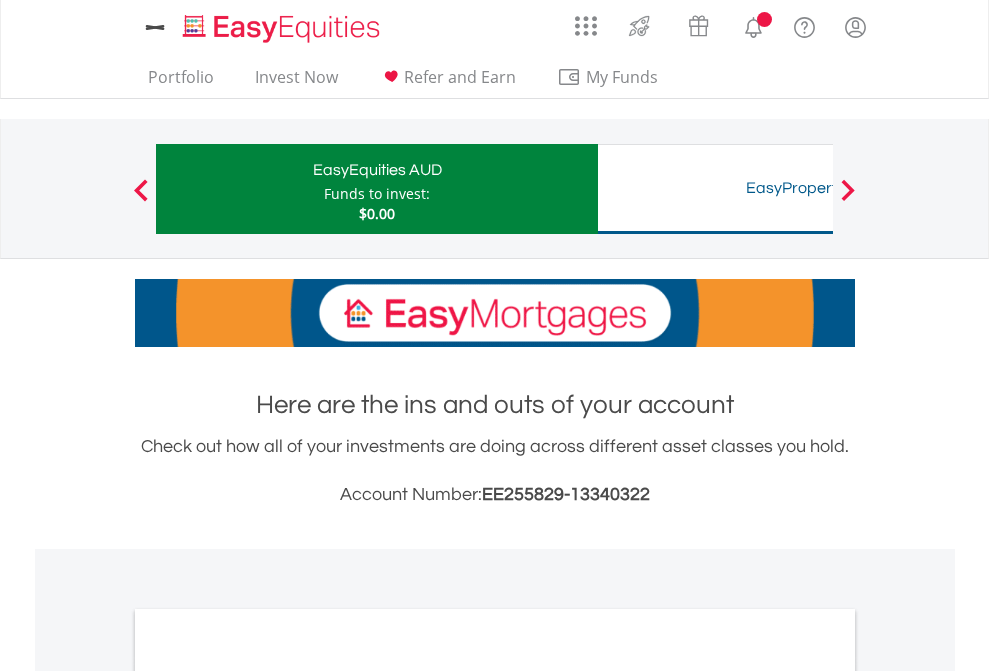 scroll, scrollTop: 0, scrollLeft: 0, axis: both 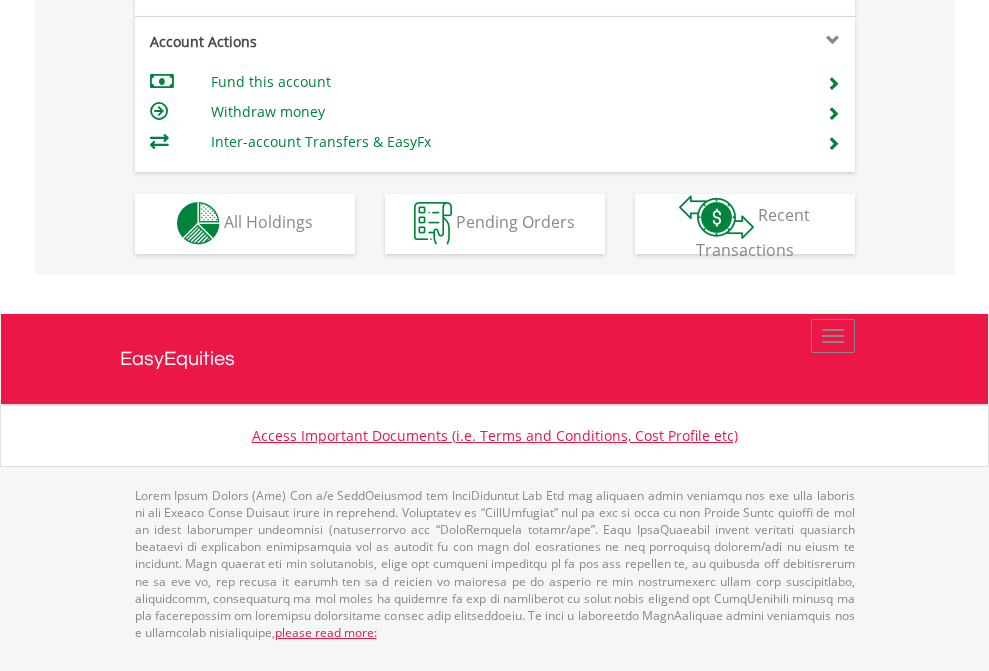 click on "Investment types" at bounding box center [706, -353] 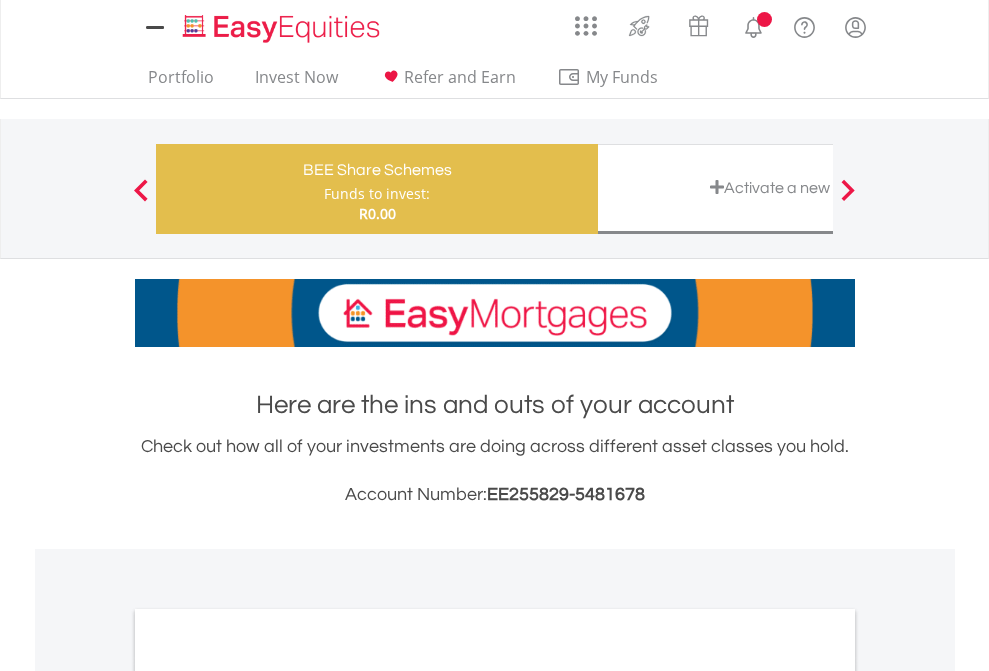 scroll, scrollTop: 0, scrollLeft: 0, axis: both 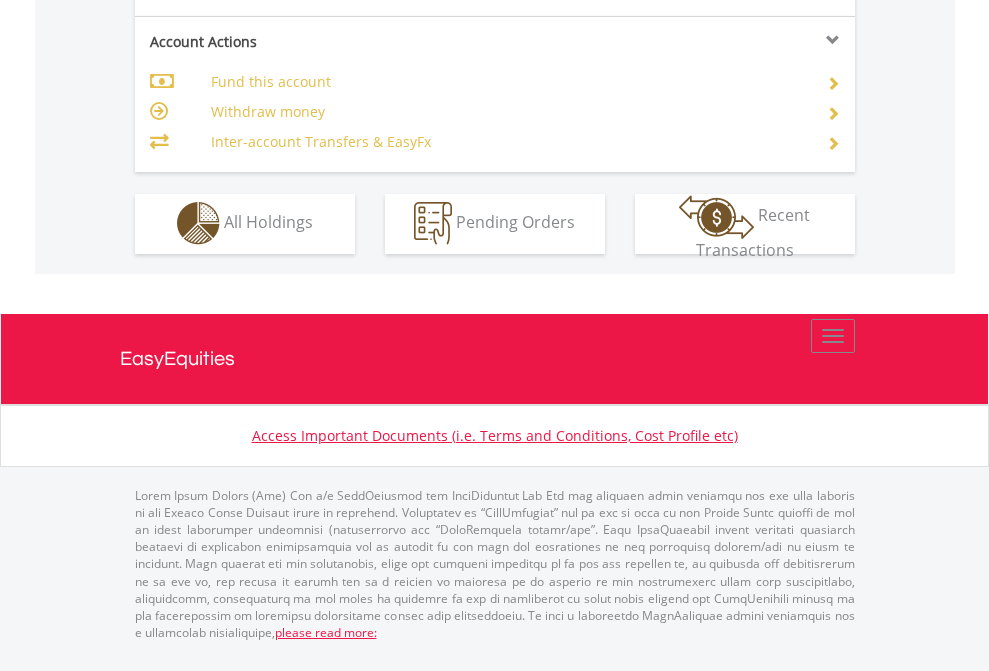 click on "Investment types" at bounding box center (706, -353) 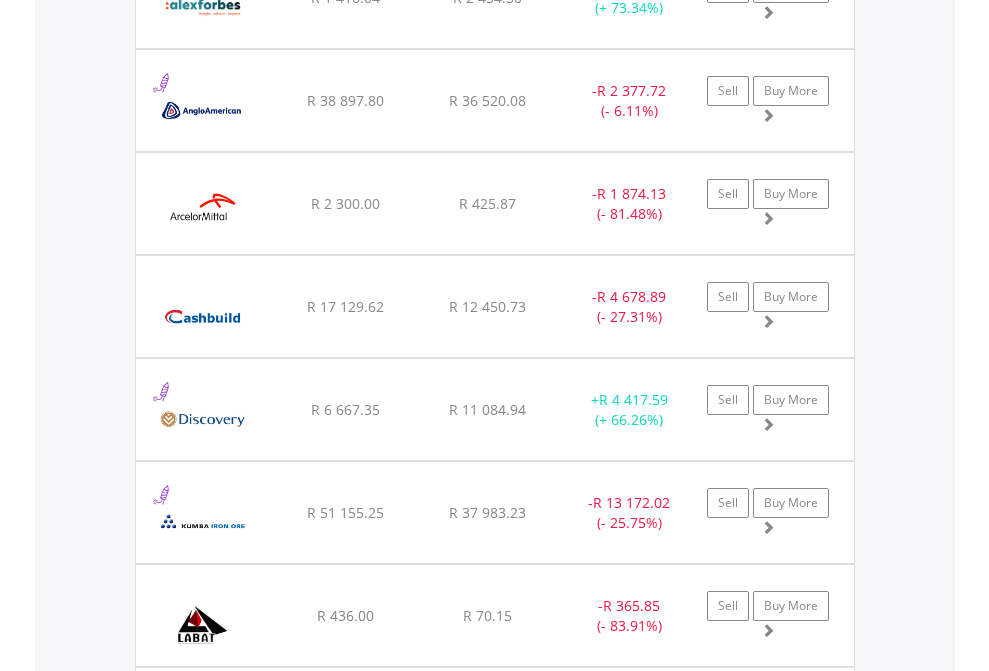 scroll, scrollTop: 2345, scrollLeft: 0, axis: vertical 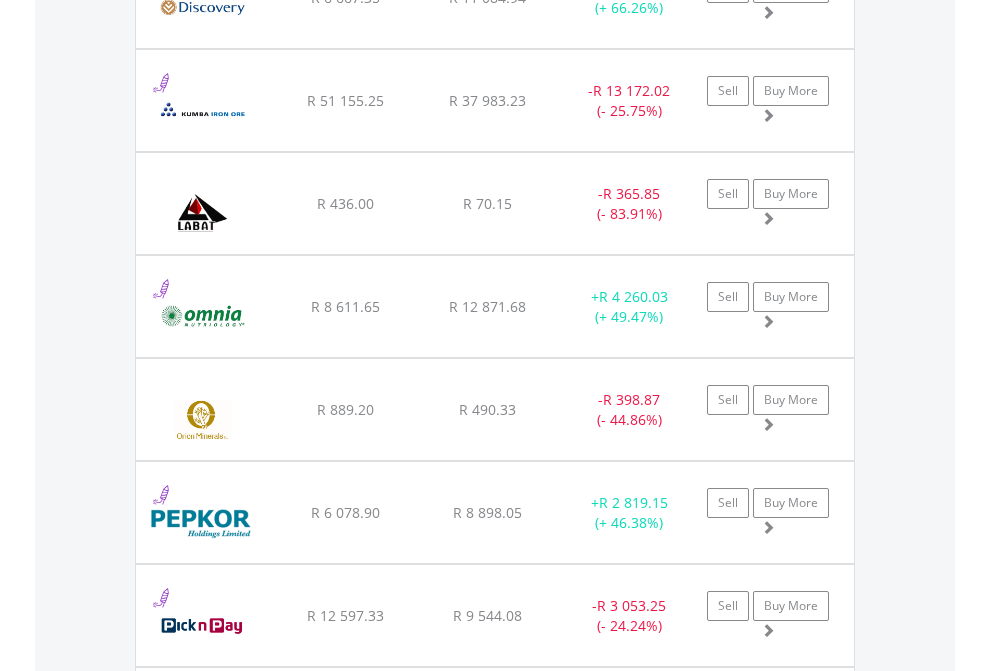 click on "TFSA" at bounding box center (818, -2157) 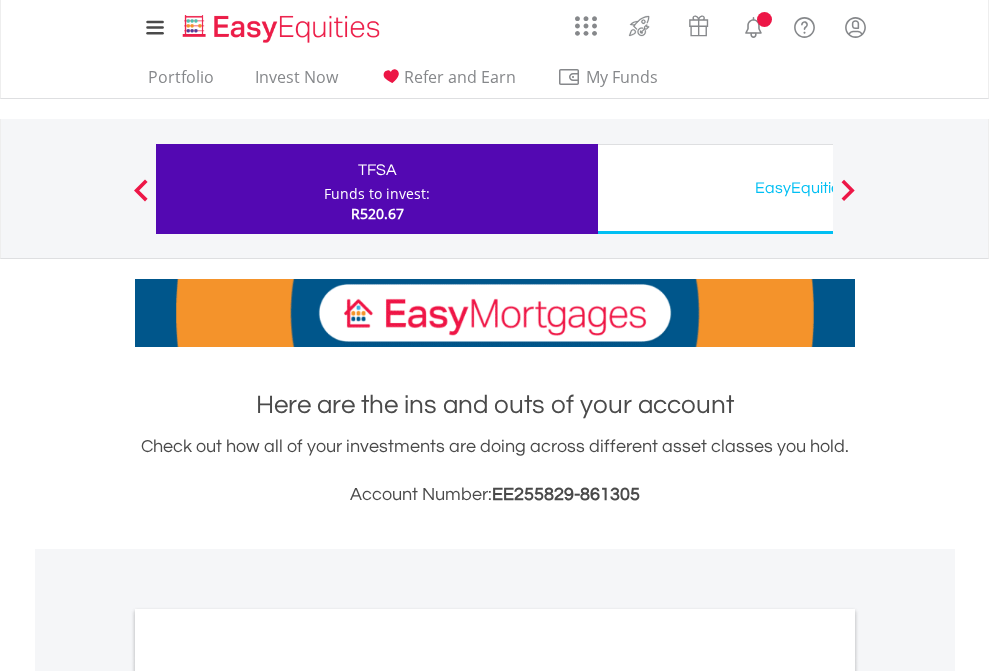 scroll, scrollTop: 1202, scrollLeft: 0, axis: vertical 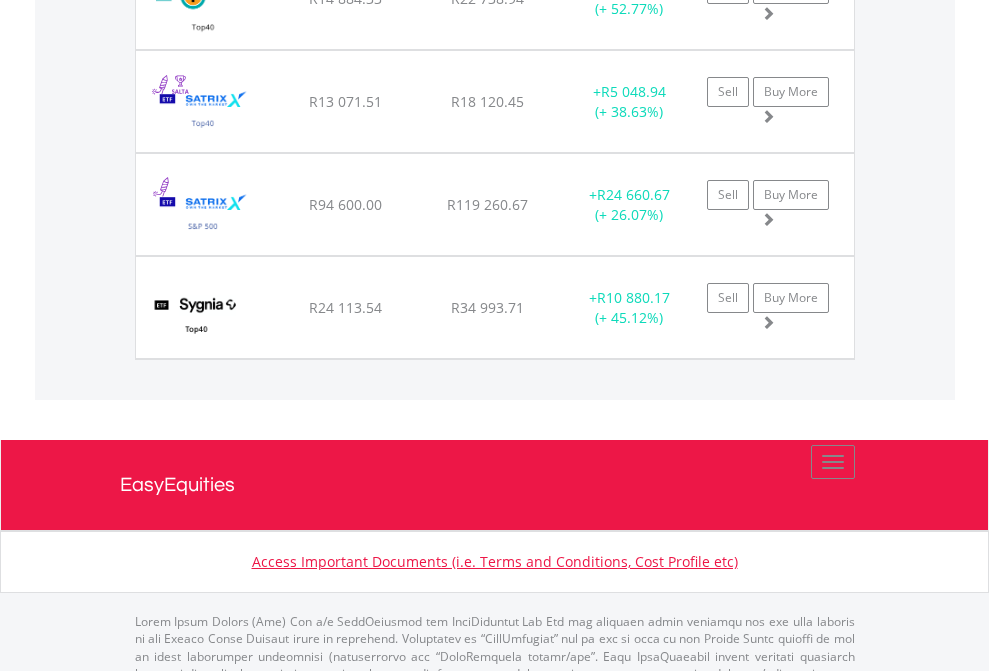 click on "EasyEquities USD" at bounding box center [818, -2116] 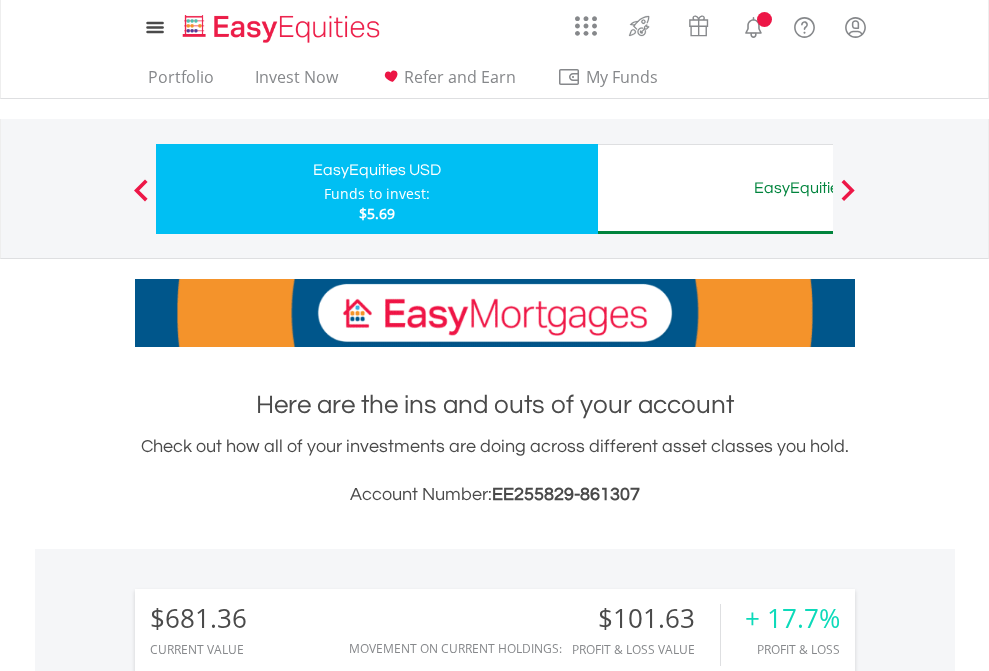 scroll, scrollTop: 0, scrollLeft: 0, axis: both 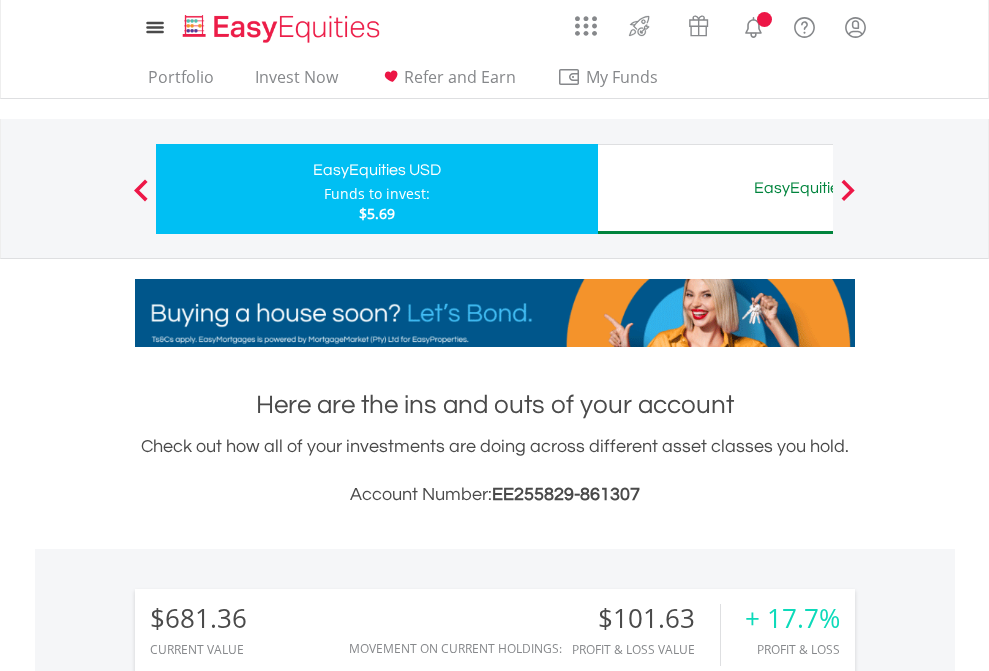 click on "All Holdings" at bounding box center [268, 1466] 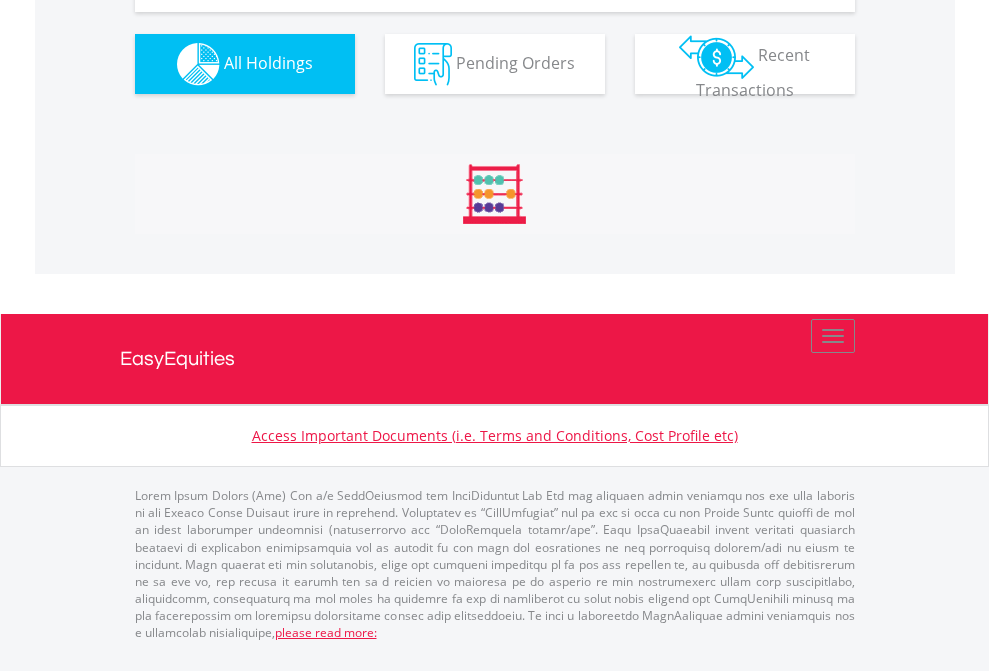 scroll, scrollTop: 2224, scrollLeft: 0, axis: vertical 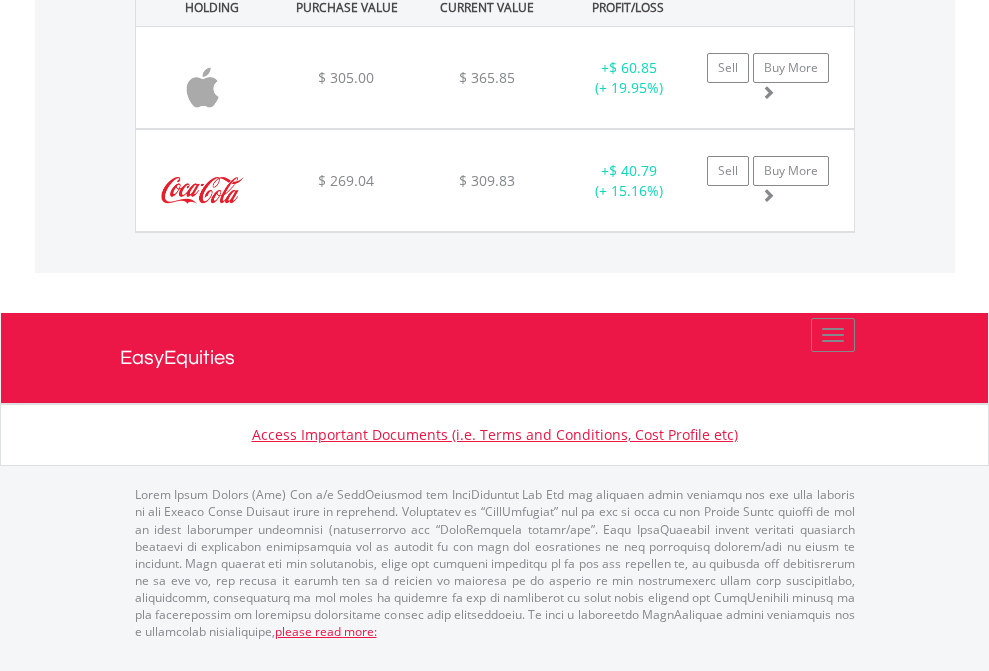 click on "EasyEquities AUD" at bounding box center [818, -1442] 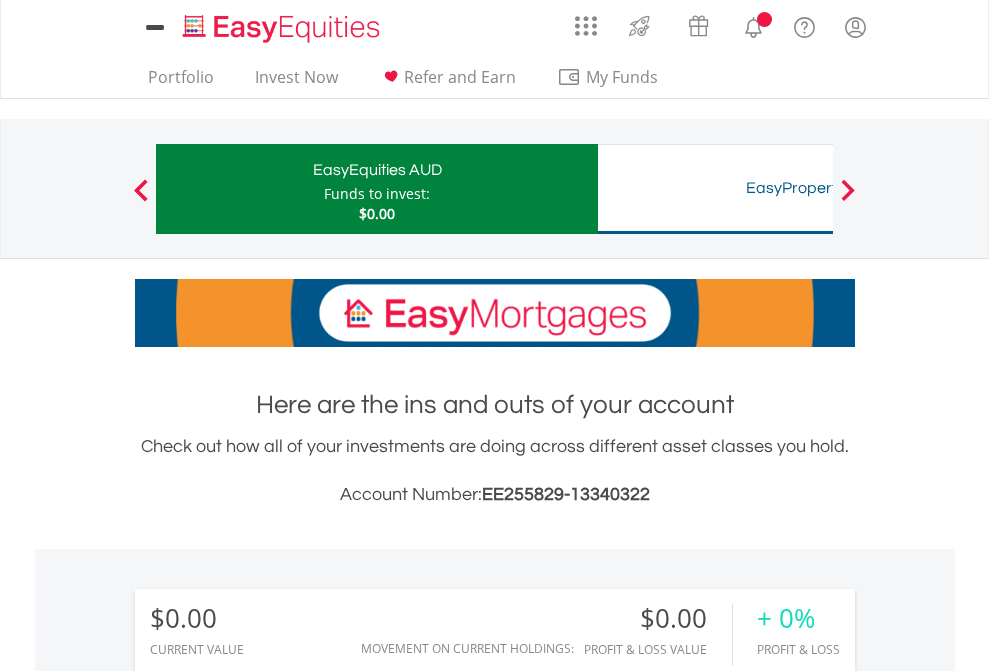 scroll, scrollTop: 1486, scrollLeft: 0, axis: vertical 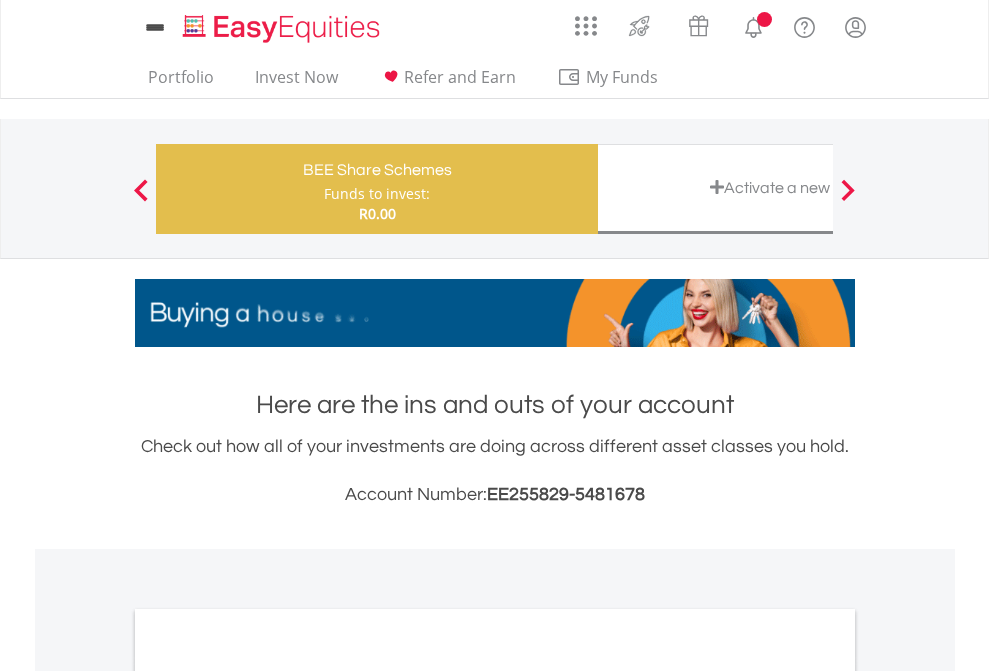 click on "All Holdings" at bounding box center [268, 1096] 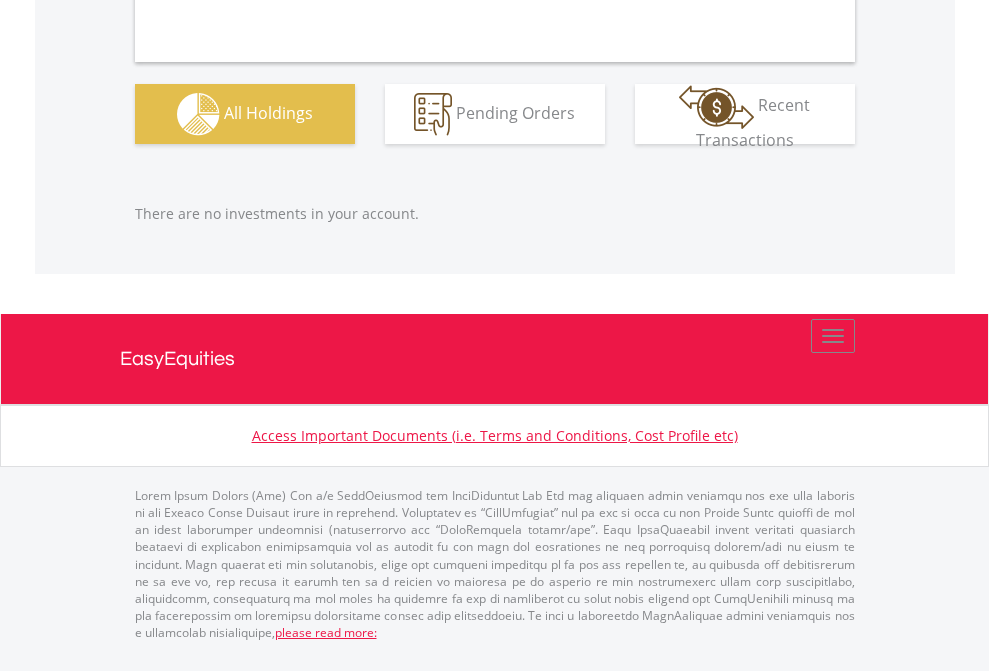 scroll, scrollTop: 1980, scrollLeft: 0, axis: vertical 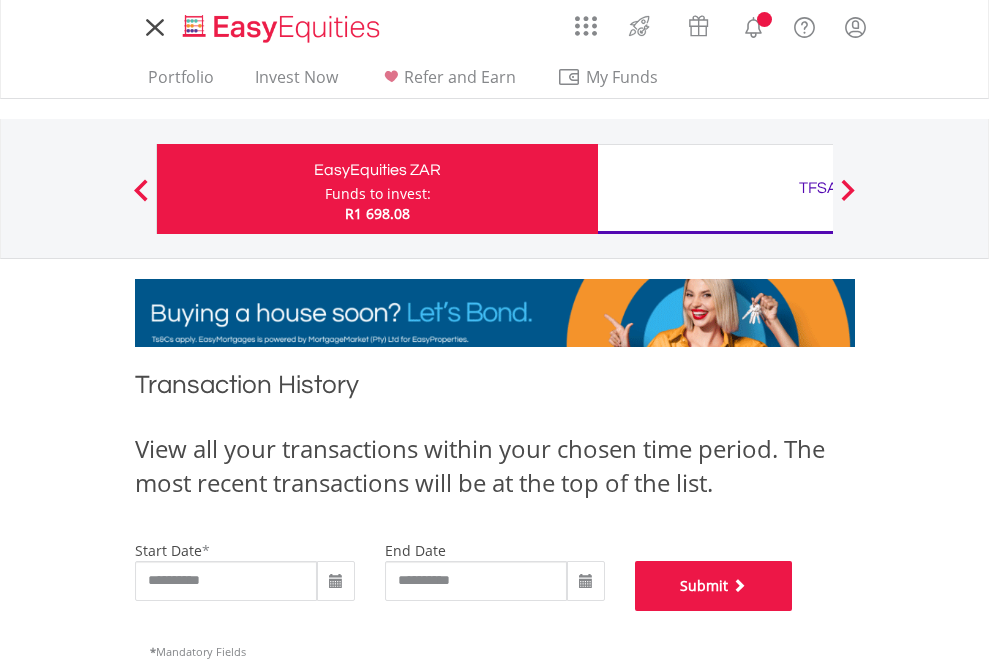 click on "Submit" at bounding box center [714, 586] 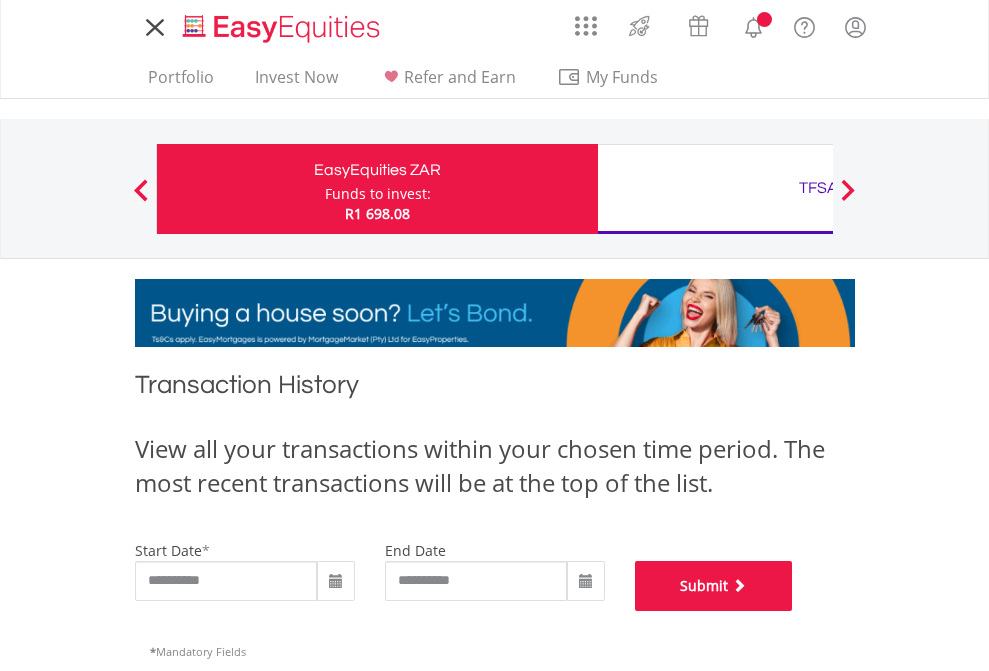 scroll, scrollTop: 811, scrollLeft: 0, axis: vertical 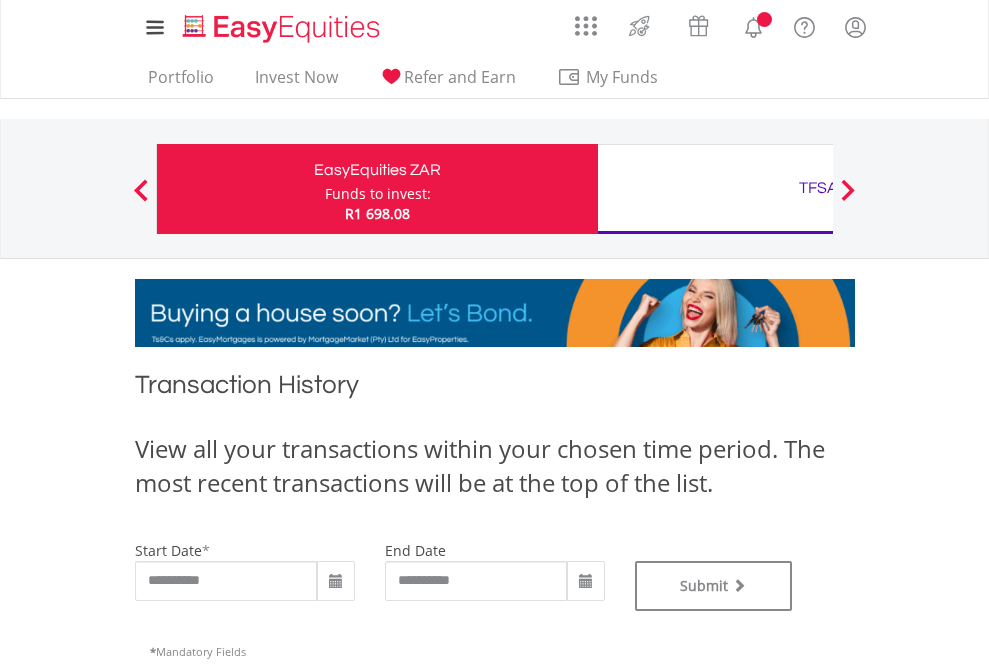 click on "TFSA" at bounding box center [818, 188] 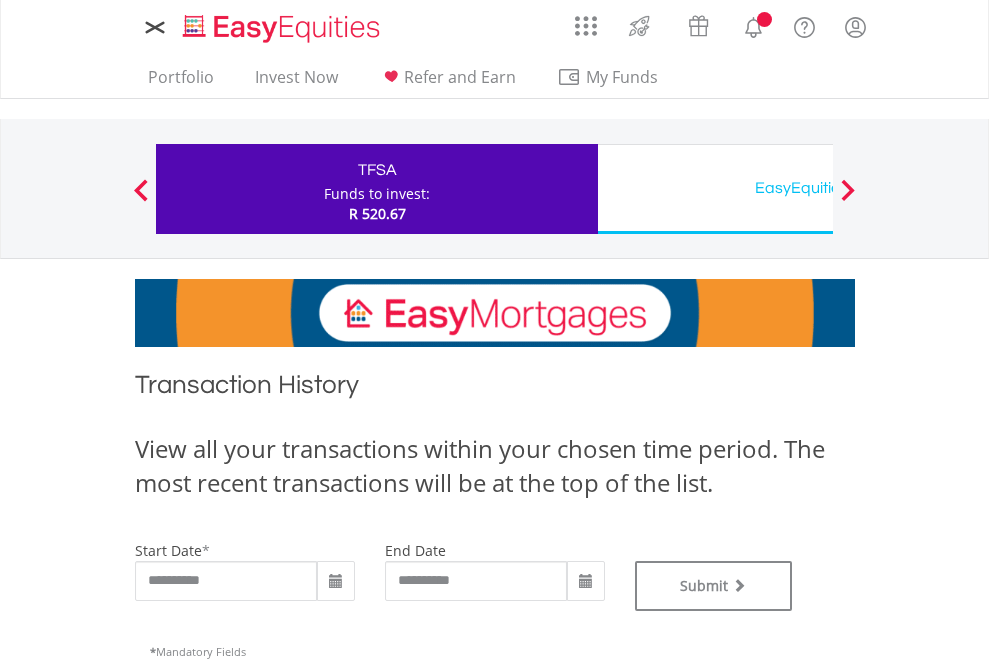 scroll, scrollTop: 0, scrollLeft: 0, axis: both 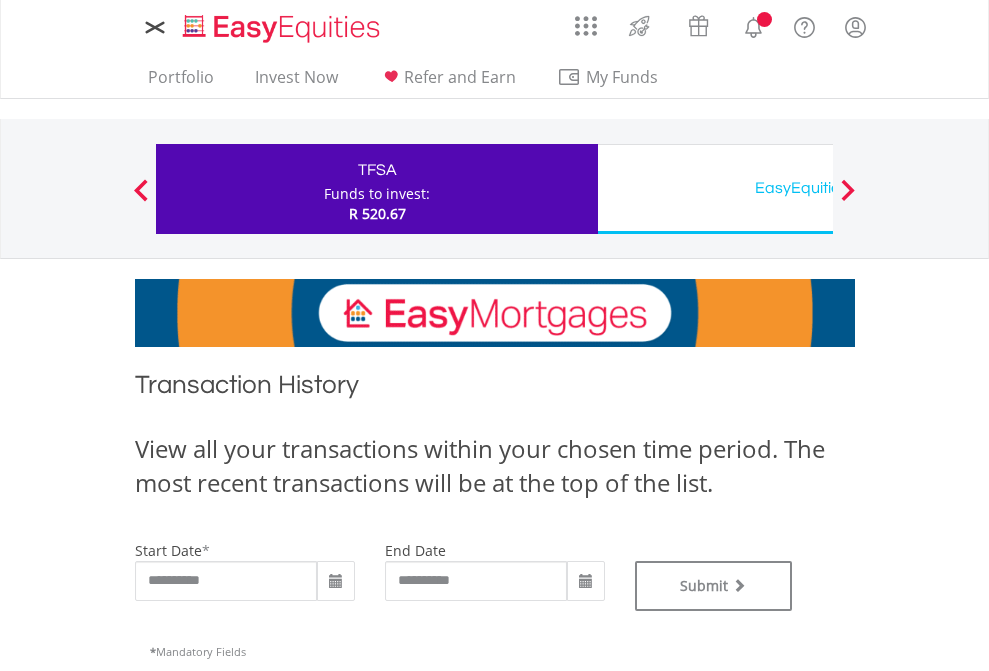 type on "**********" 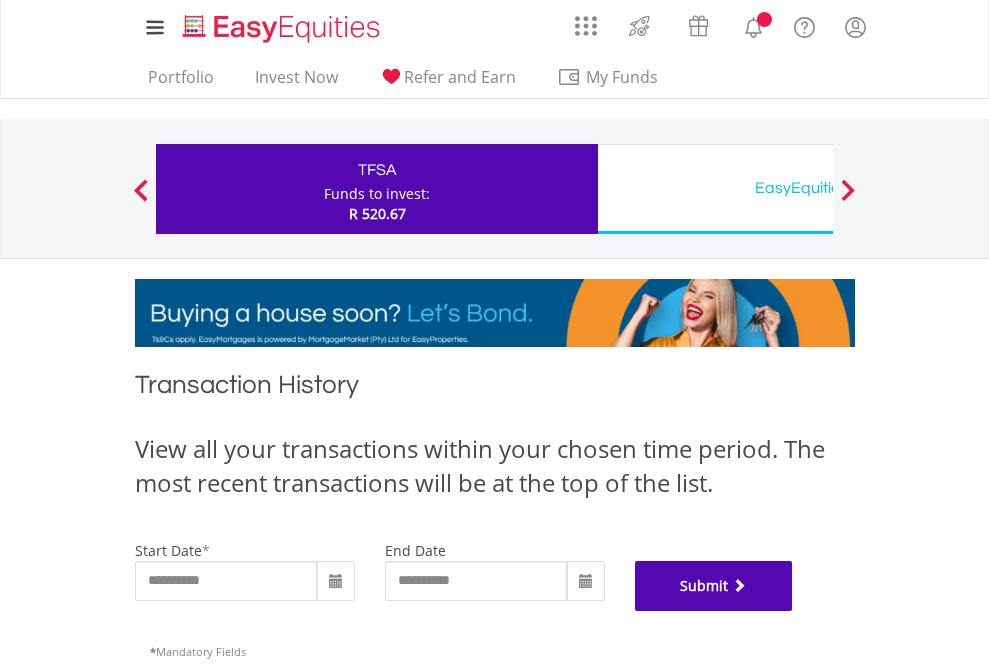 click on "Submit" at bounding box center (714, 586) 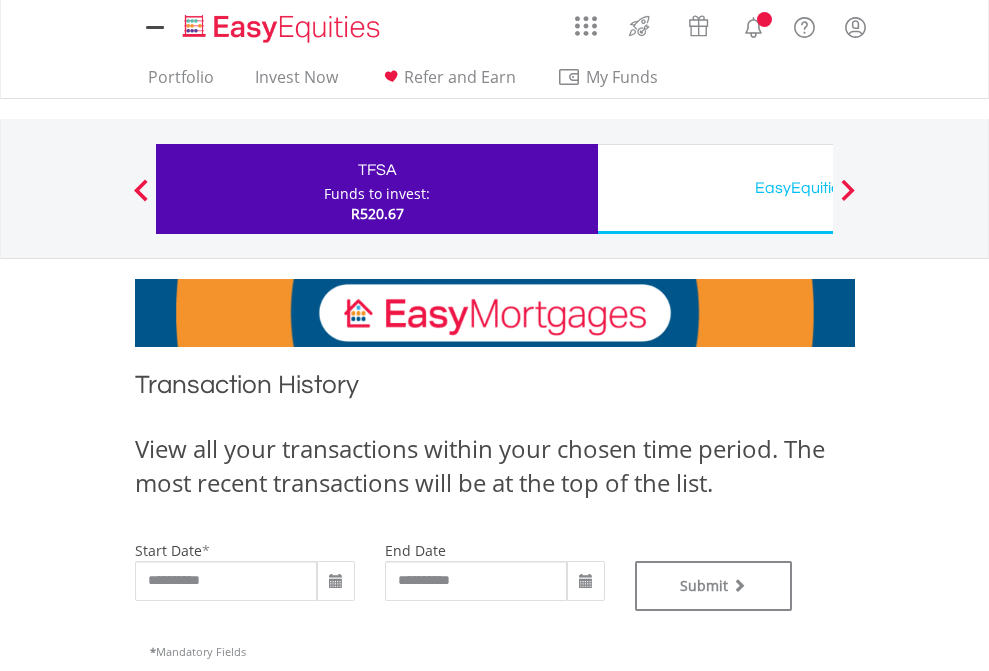 scroll, scrollTop: 0, scrollLeft: 0, axis: both 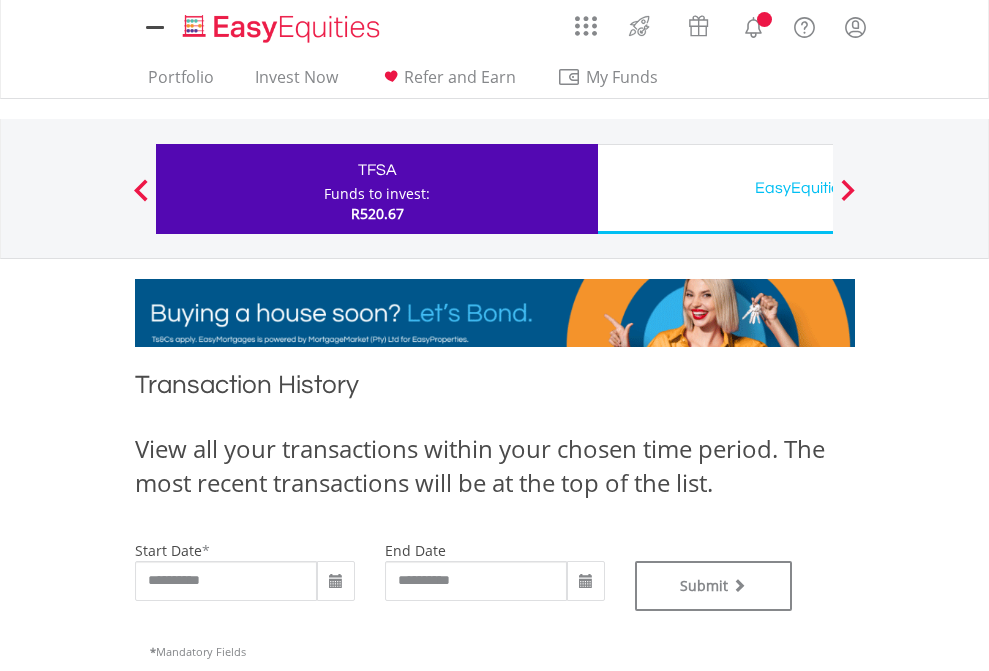 click on "EasyEquities USD" at bounding box center [818, 188] 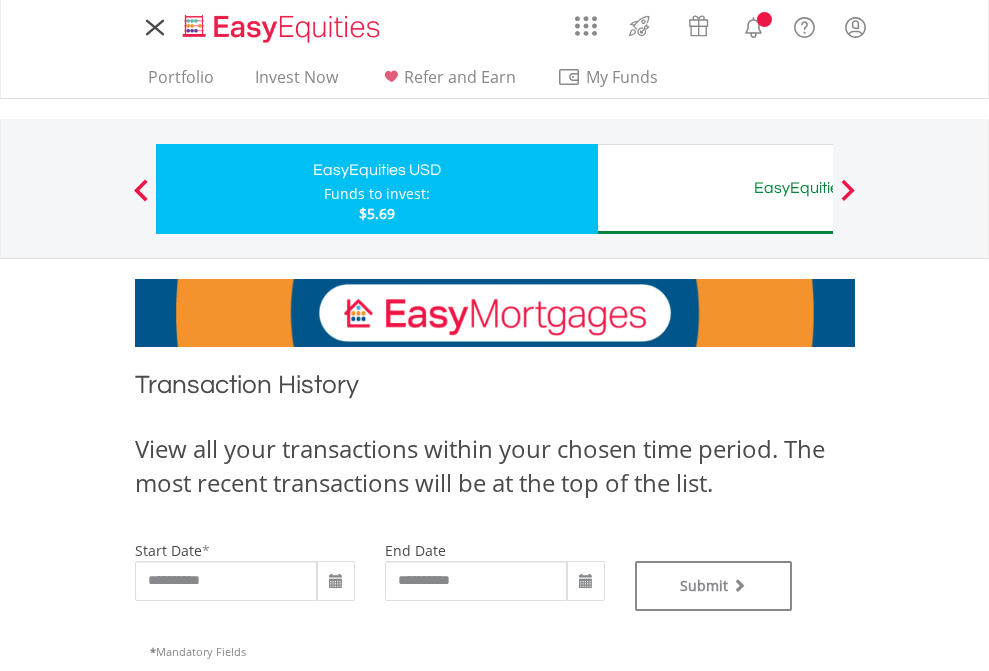 scroll, scrollTop: 0, scrollLeft: 0, axis: both 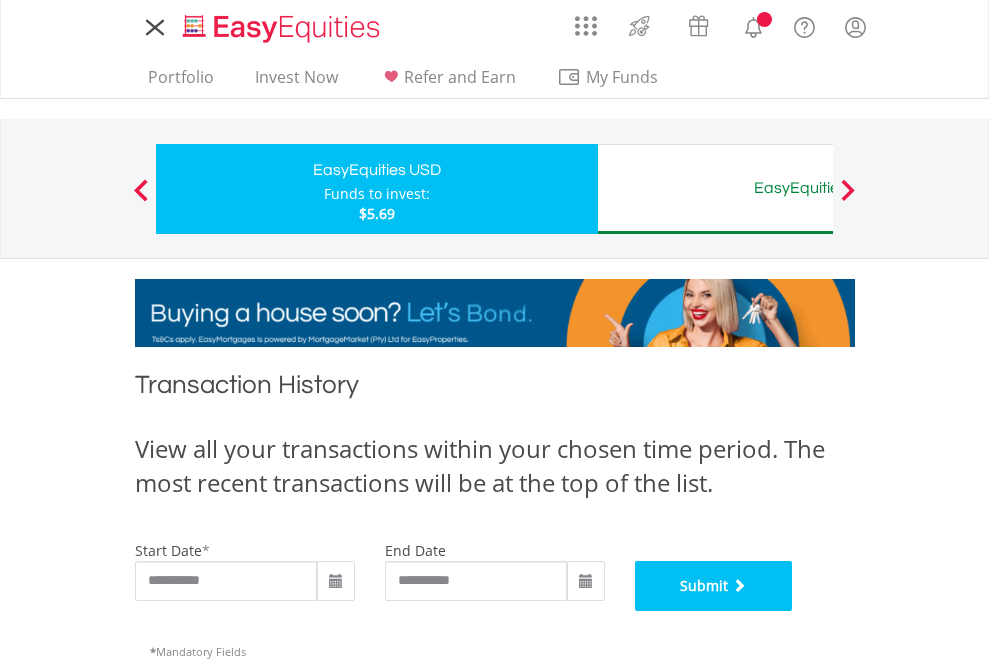 click on "Submit" at bounding box center [714, 586] 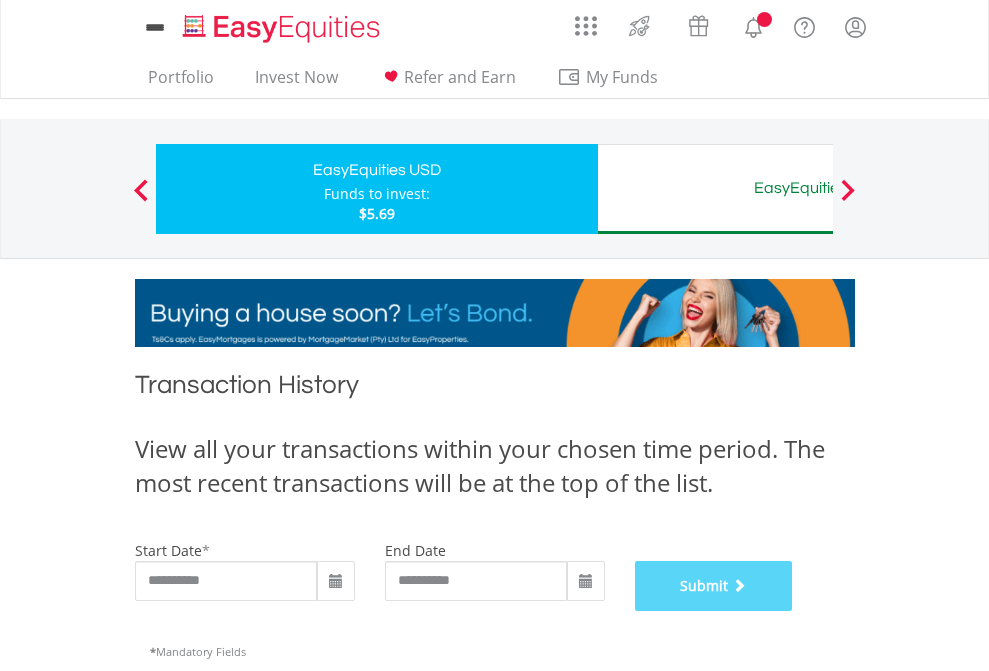 scroll, scrollTop: 811, scrollLeft: 0, axis: vertical 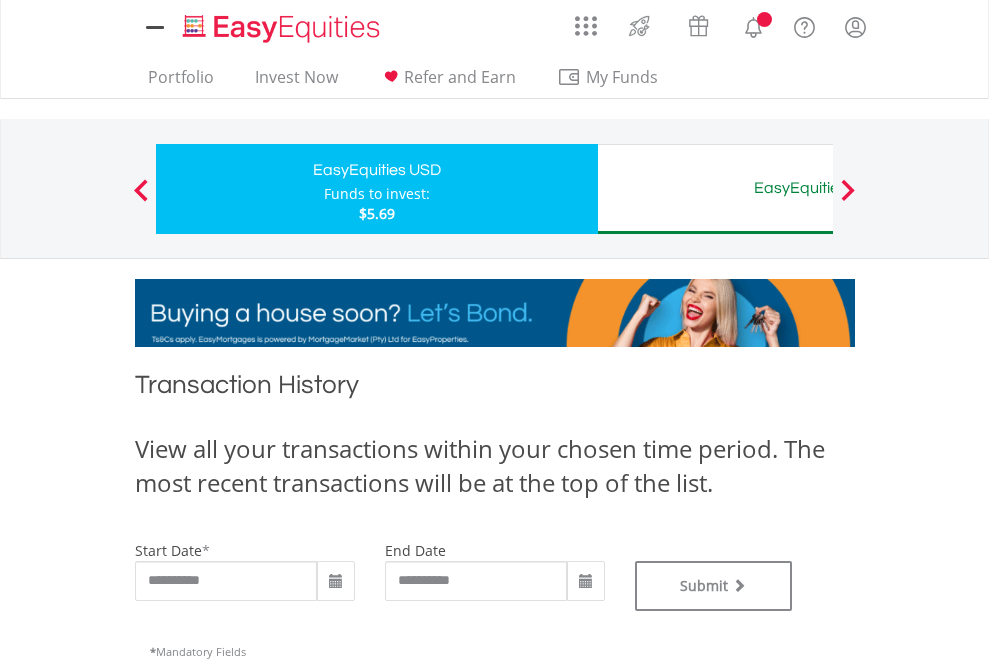 click on "EasyEquities AUD" at bounding box center [818, 188] 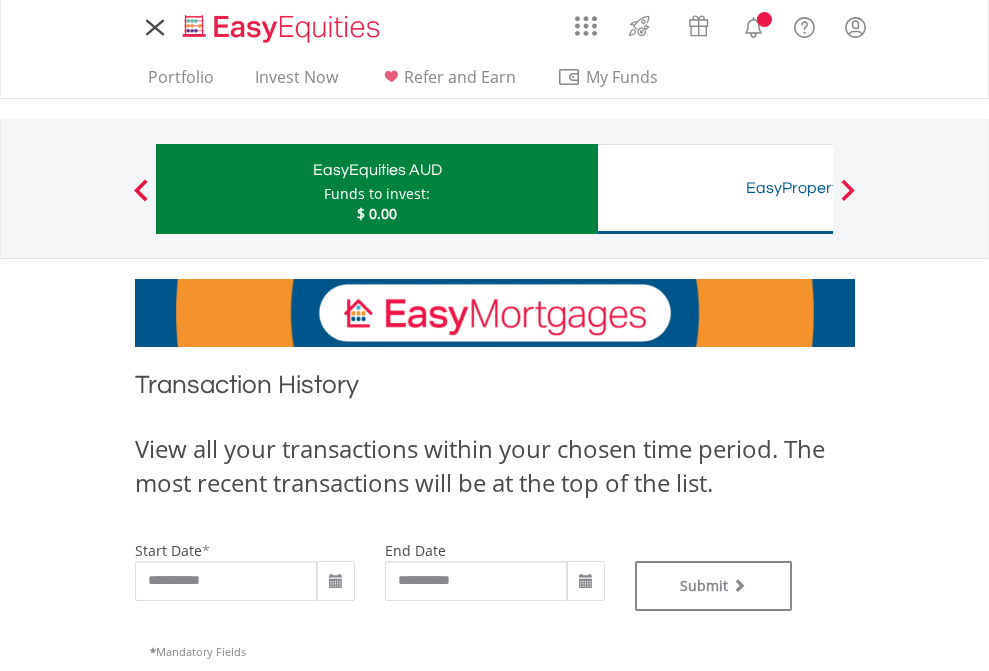 scroll, scrollTop: 0, scrollLeft: 0, axis: both 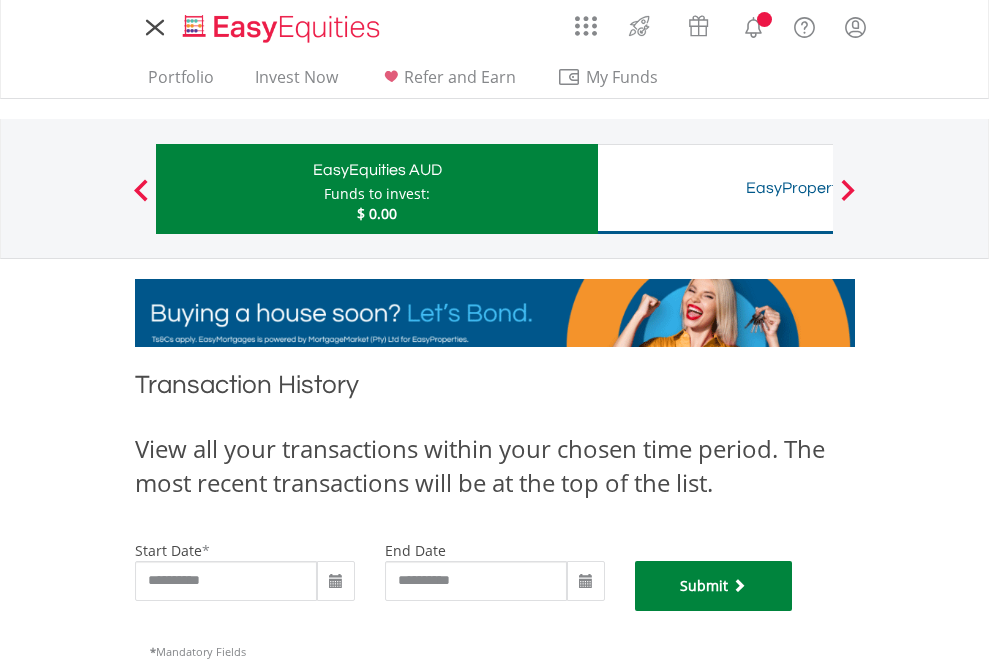 click on "Submit" at bounding box center (714, 586) 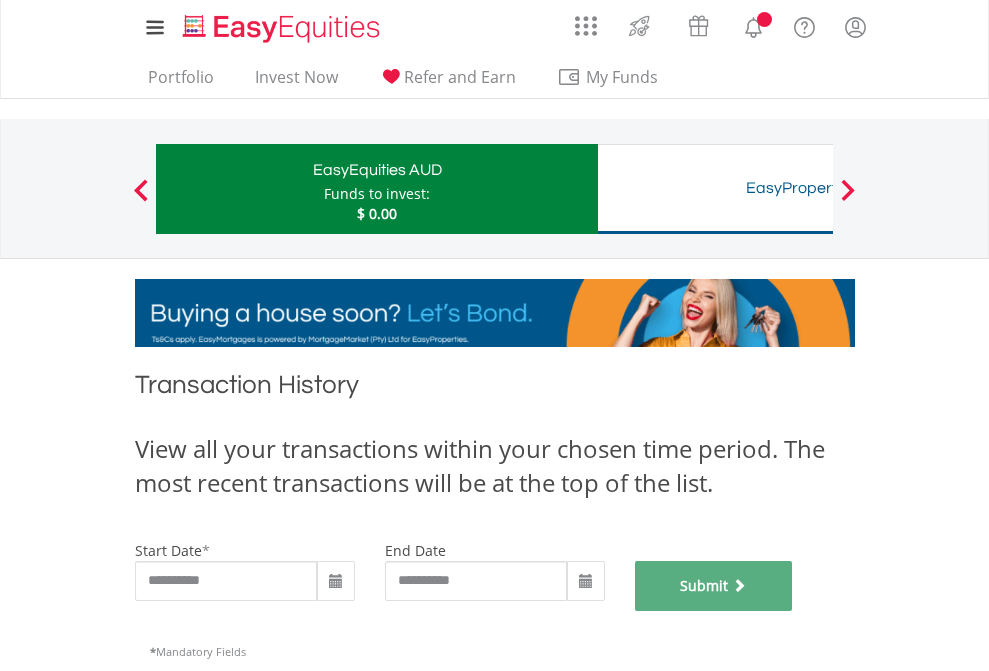 scroll, scrollTop: 811, scrollLeft: 0, axis: vertical 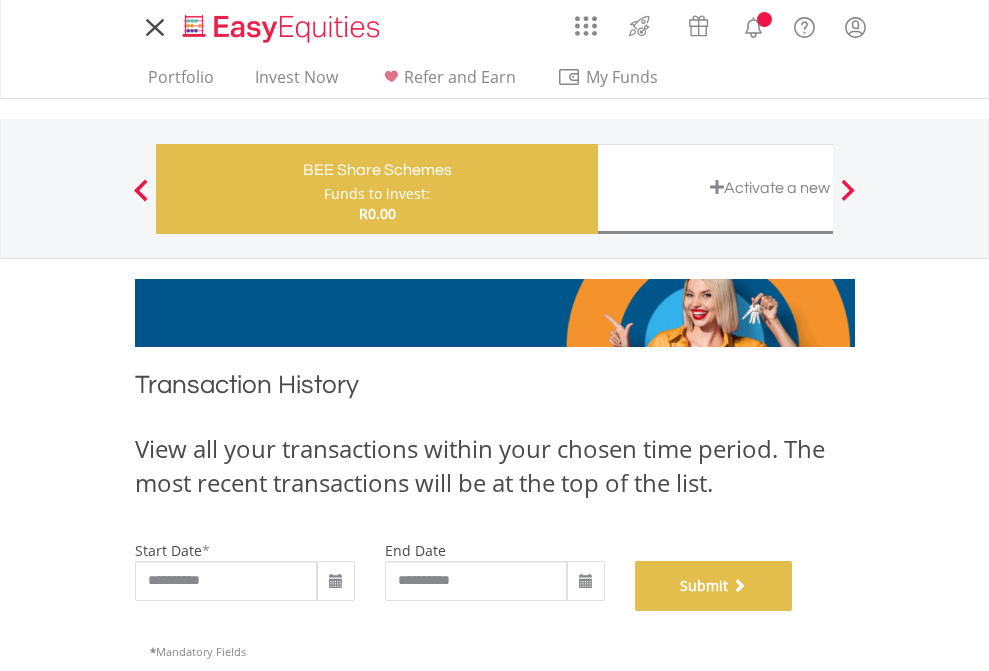 click on "Submit" at bounding box center [714, 586] 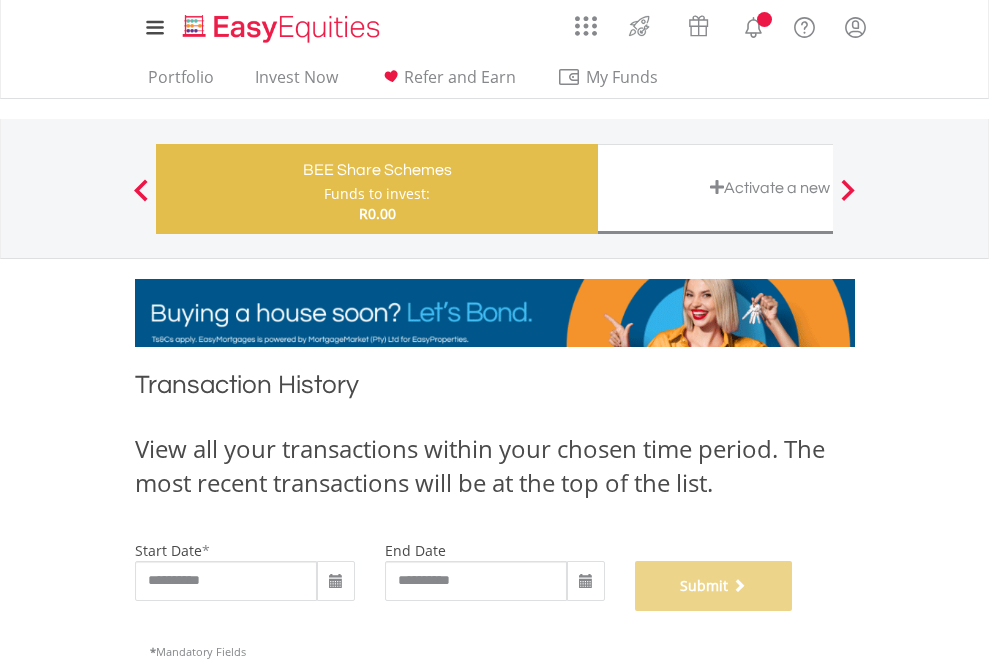 scroll, scrollTop: 811, scrollLeft: 0, axis: vertical 